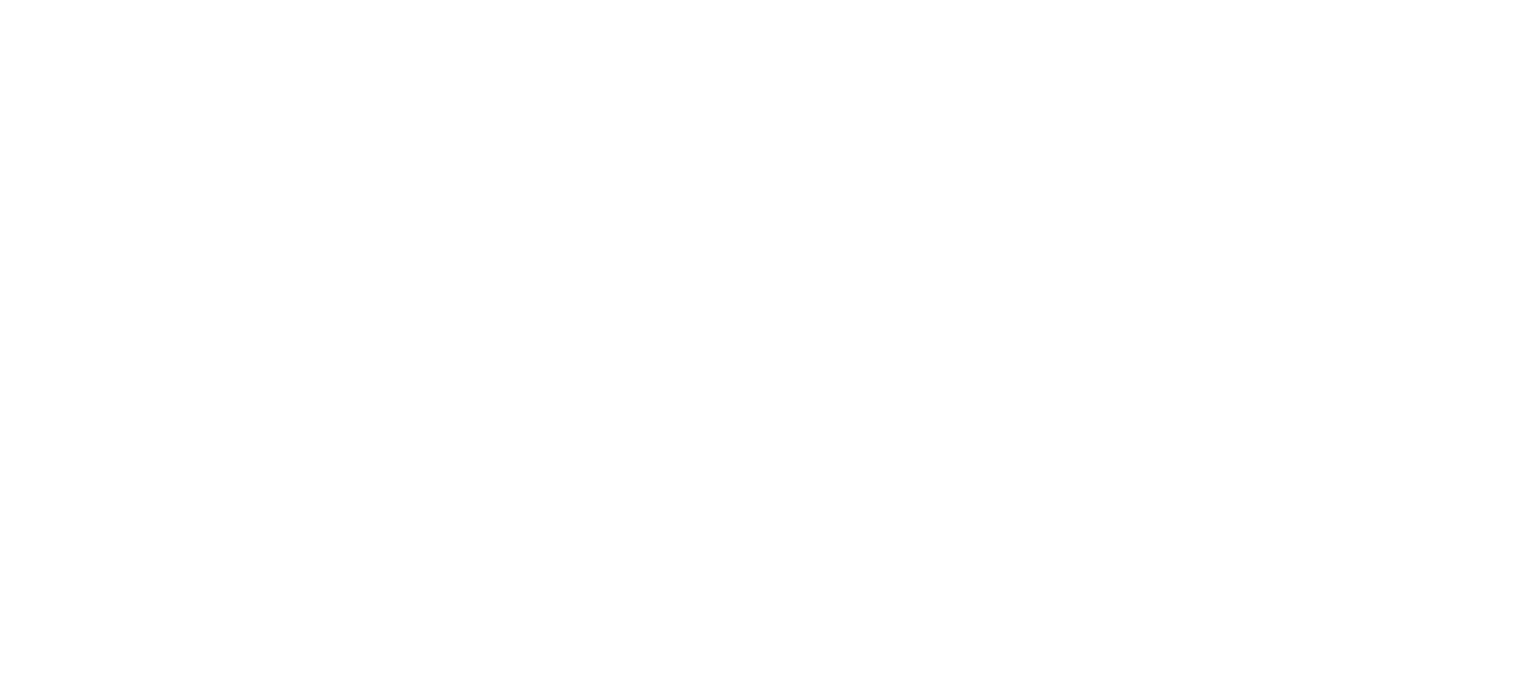 scroll, scrollTop: 0, scrollLeft: 0, axis: both 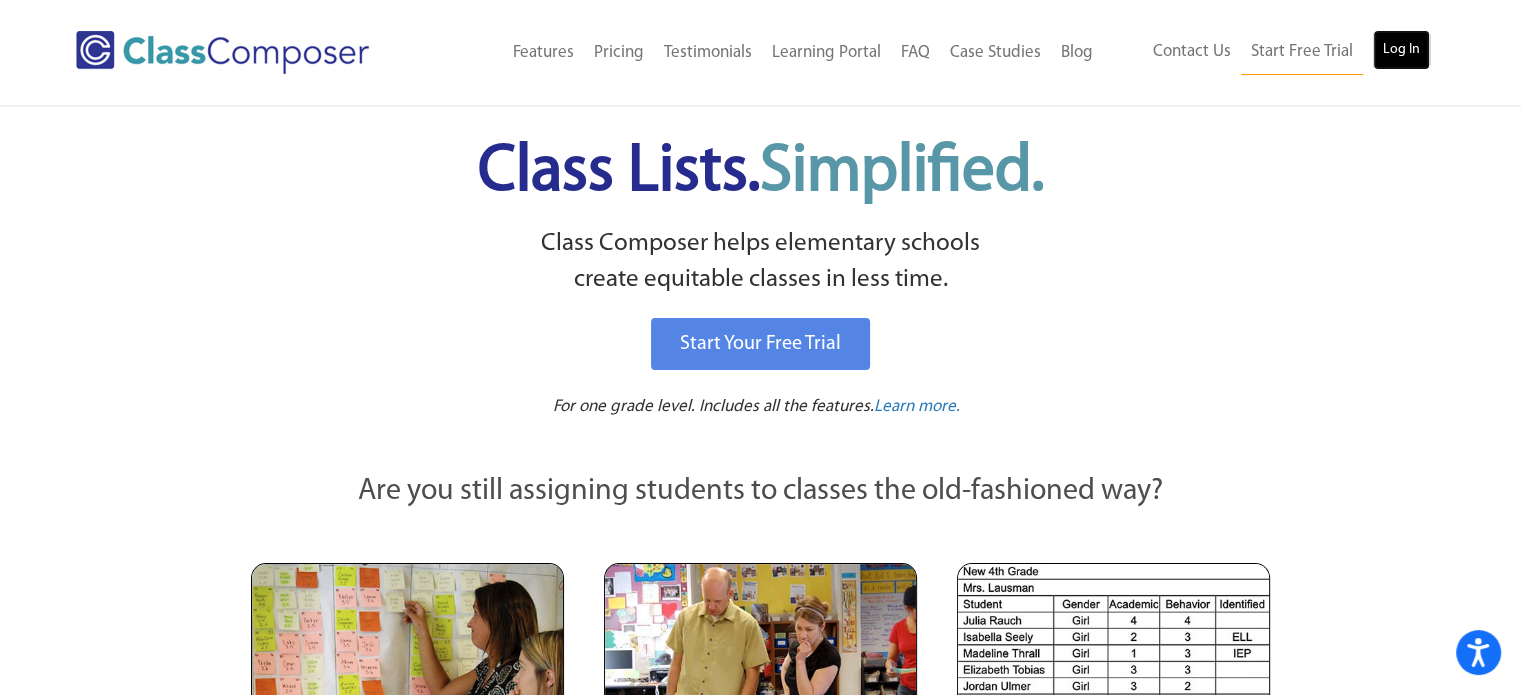 click on "Log In" at bounding box center [1401, 50] 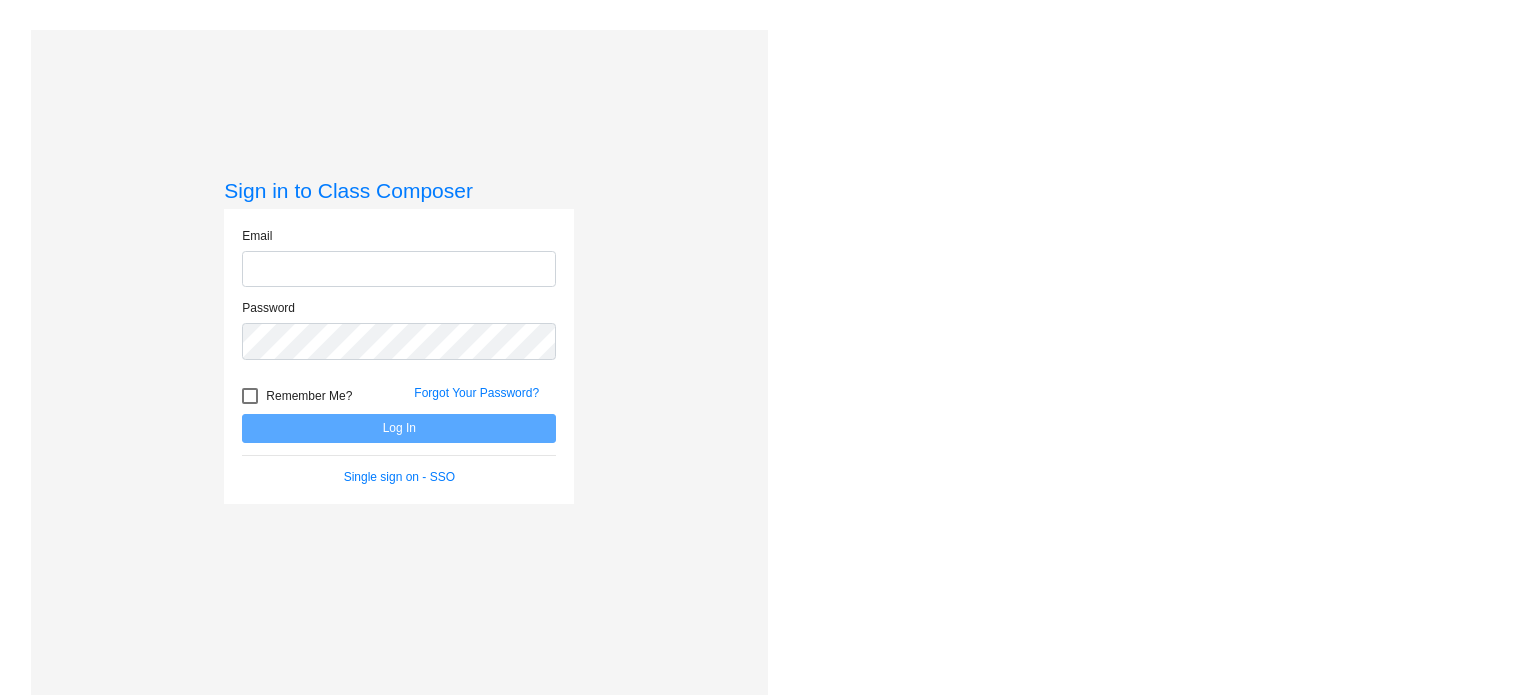 scroll, scrollTop: 0, scrollLeft: 0, axis: both 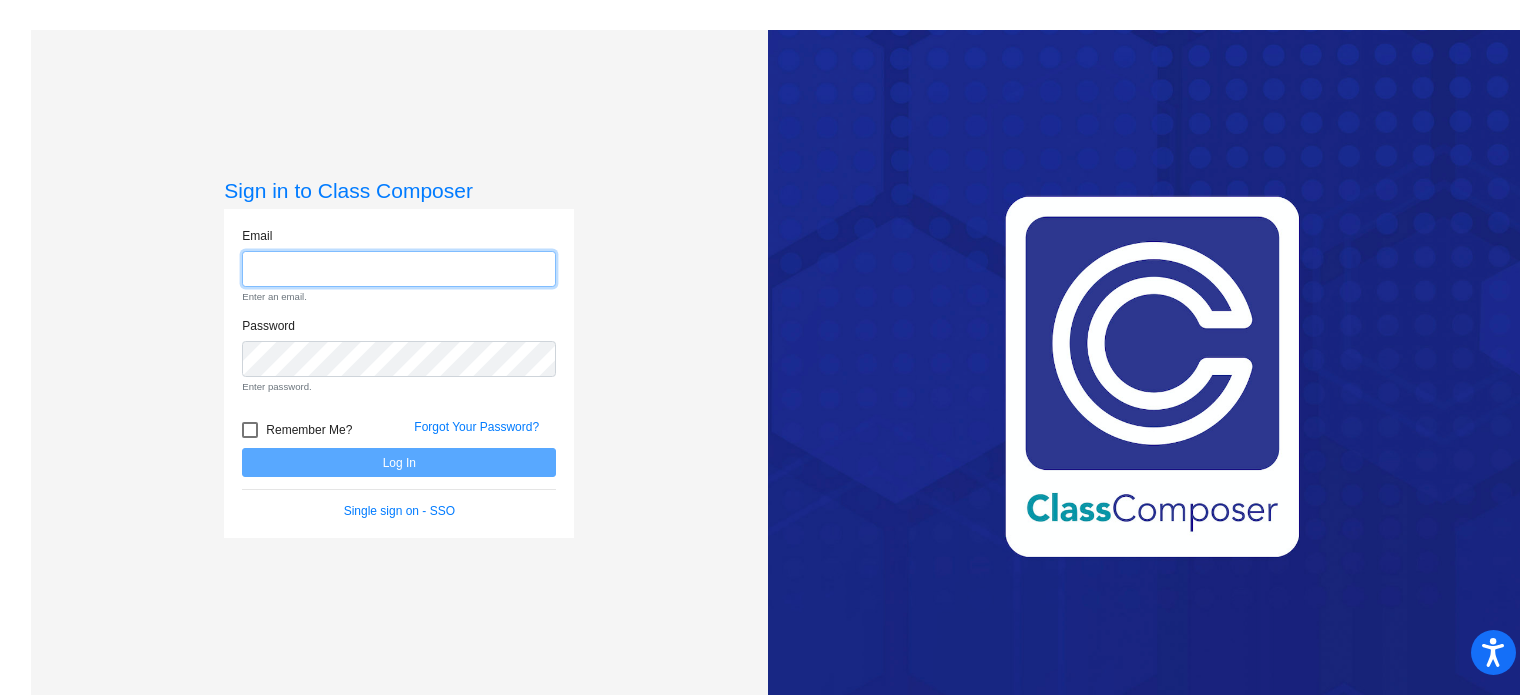 type on "[EMAIL]" 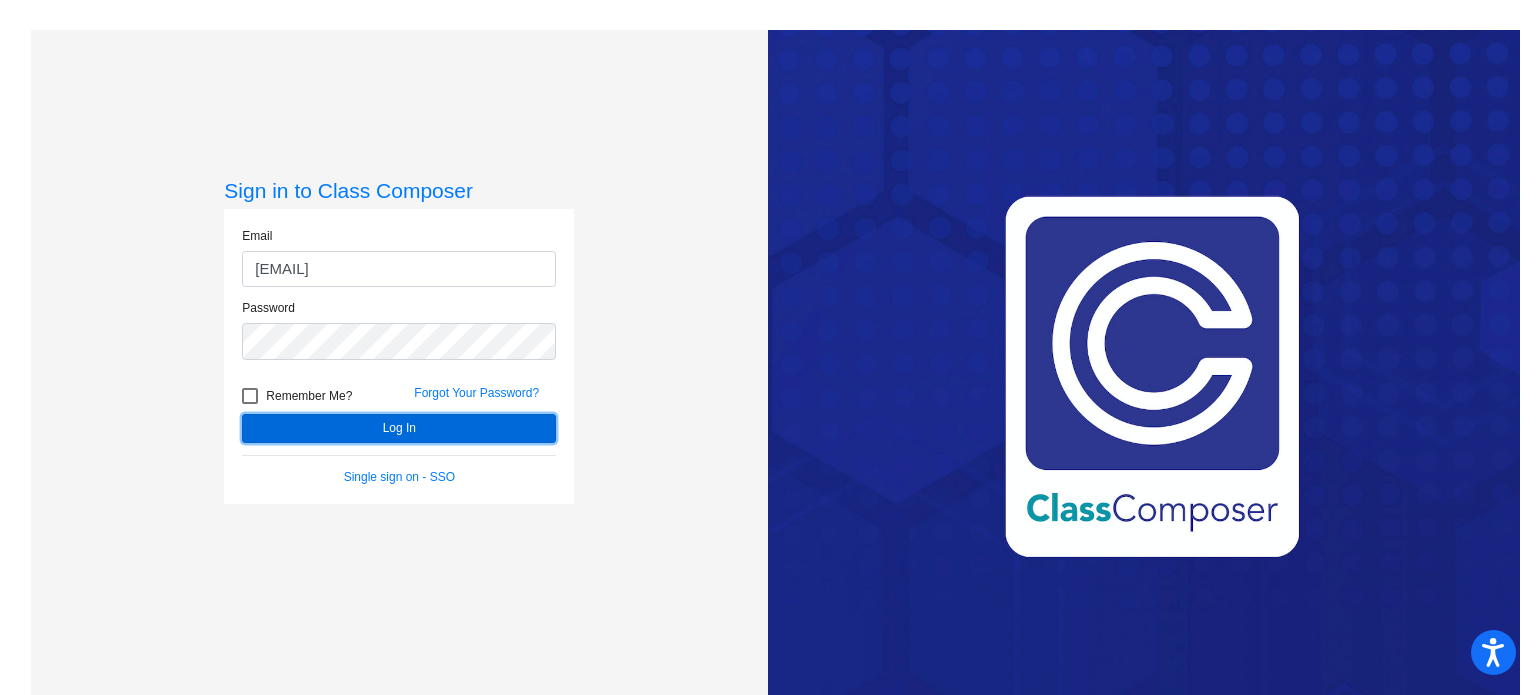 click on "Log In" 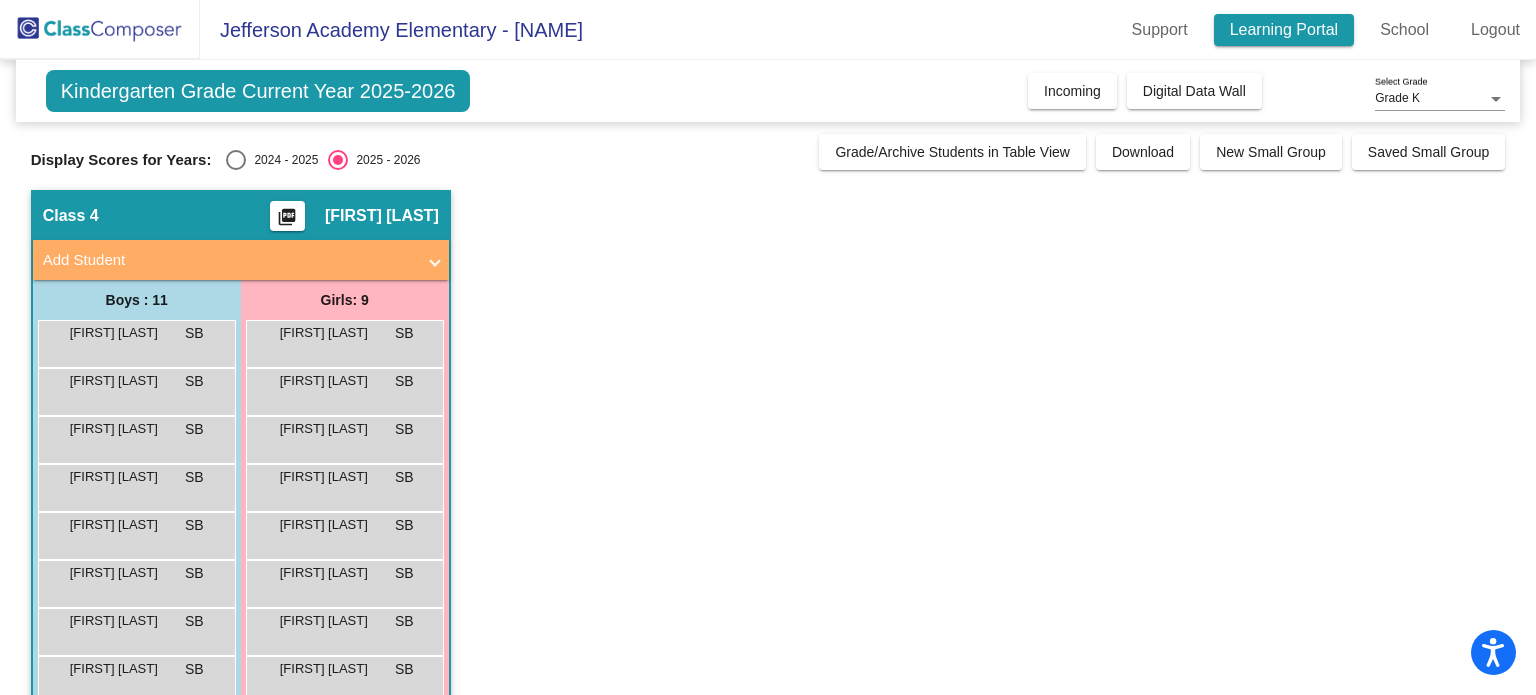 click on "Learning Portal" 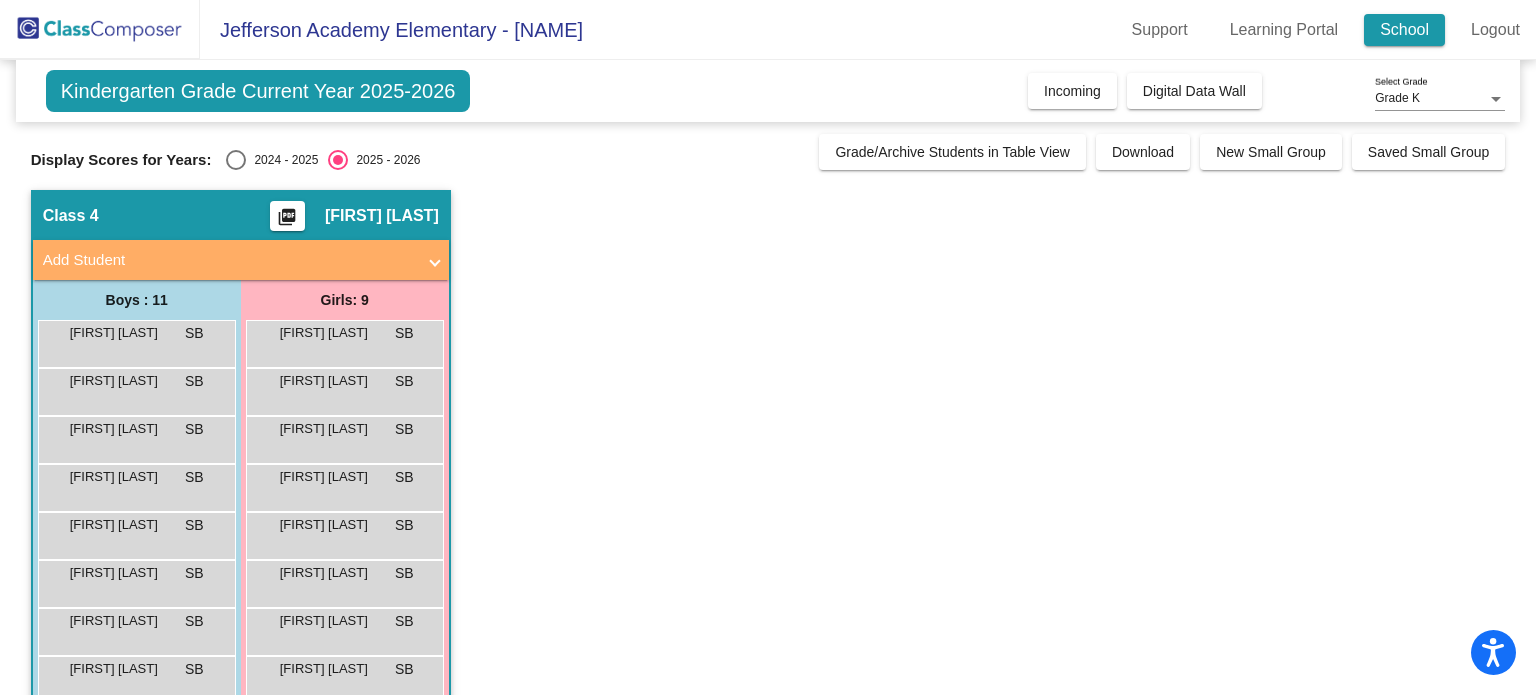 click on "School" 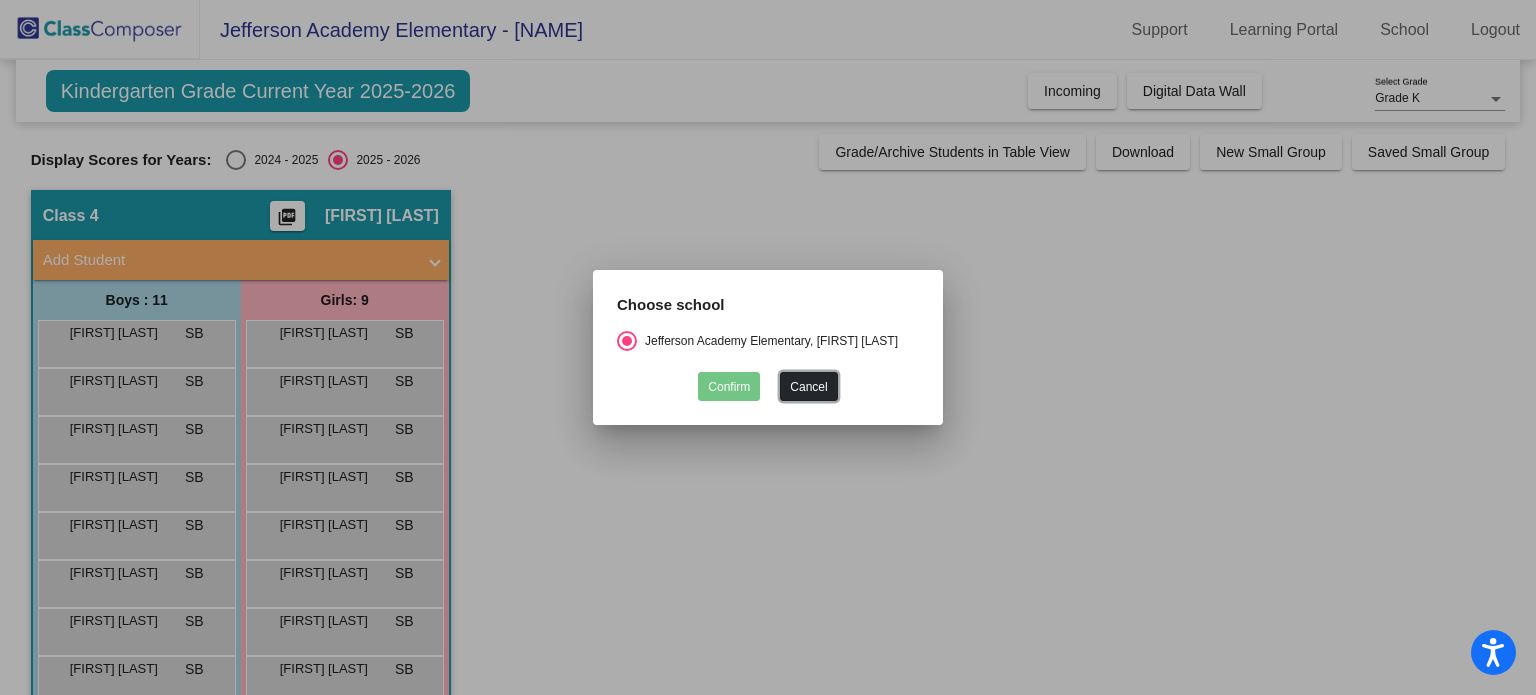 click on "Cancel" at bounding box center [808, 386] 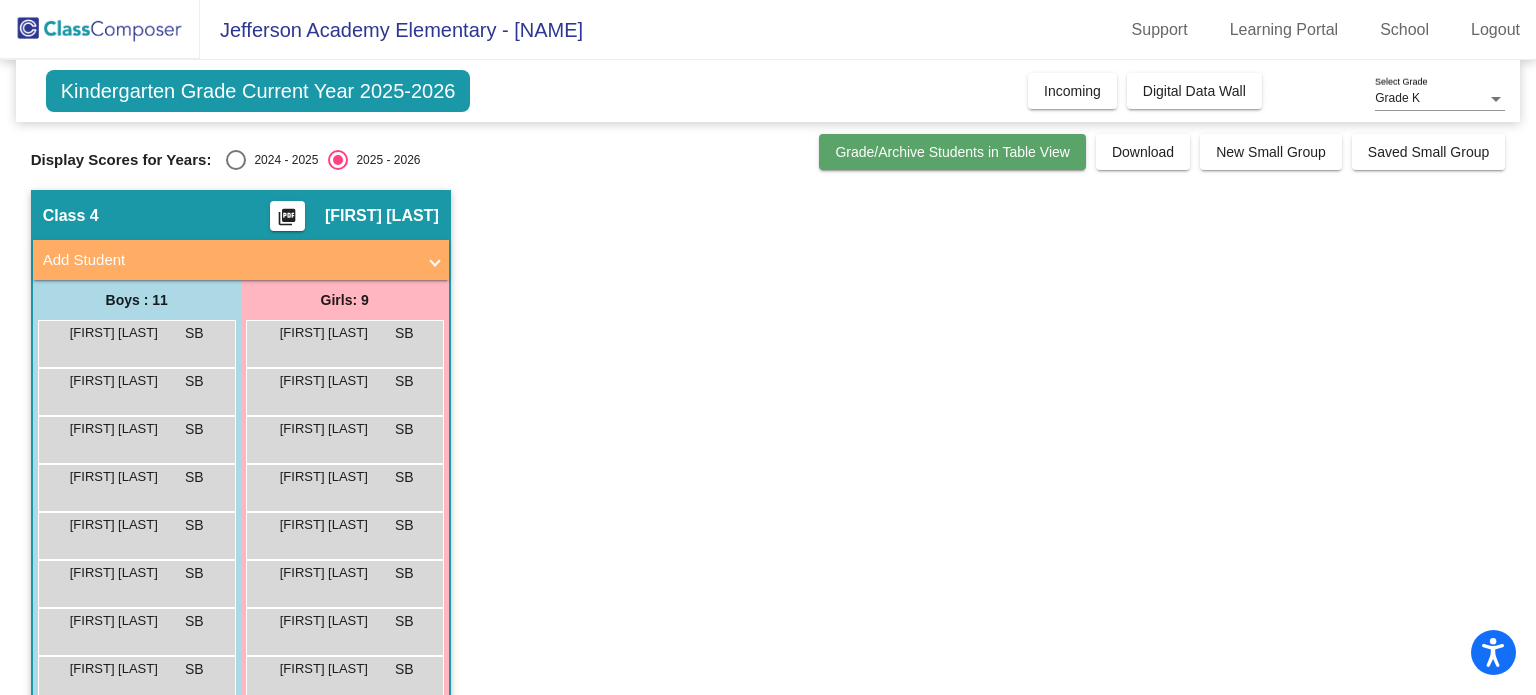 click on "Grade/Archive Students in Table View" 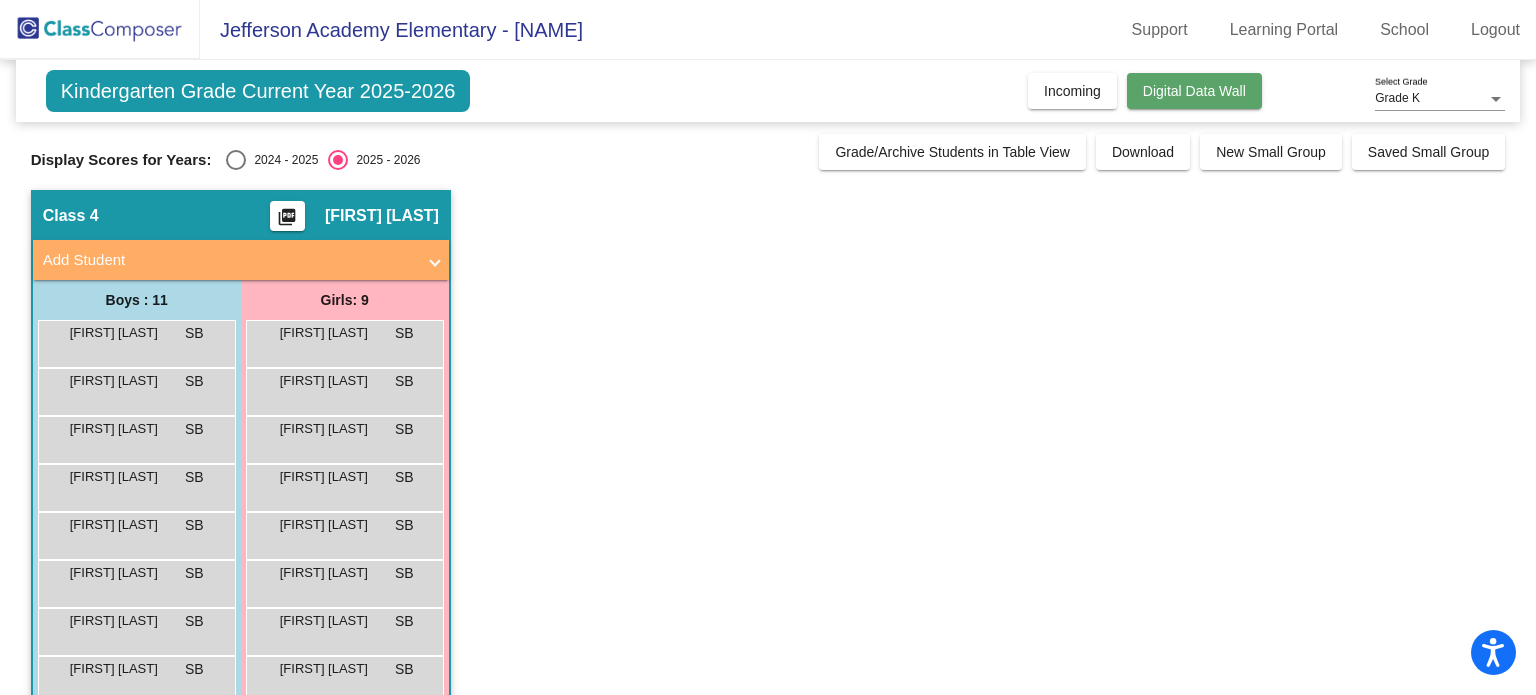 click on "Digital Data Wall" 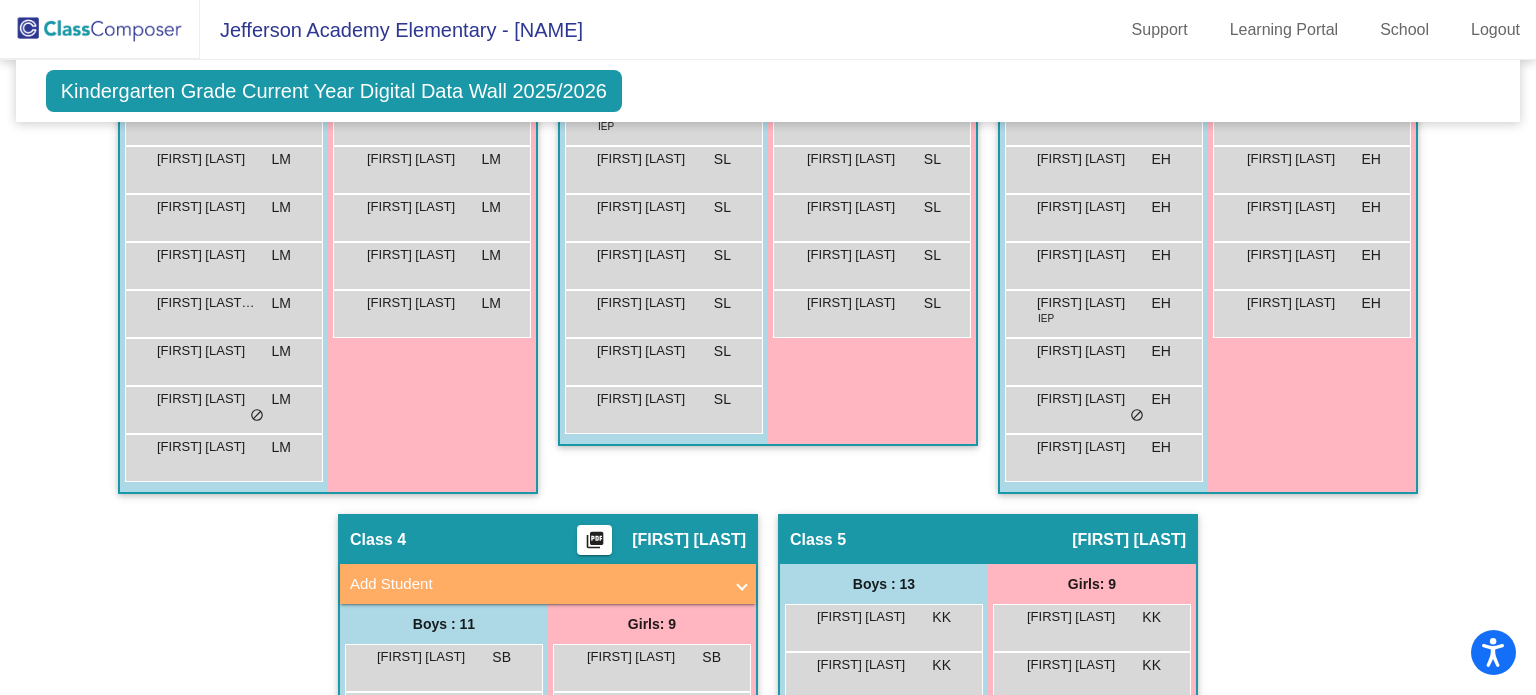 scroll, scrollTop: 716, scrollLeft: 0, axis: vertical 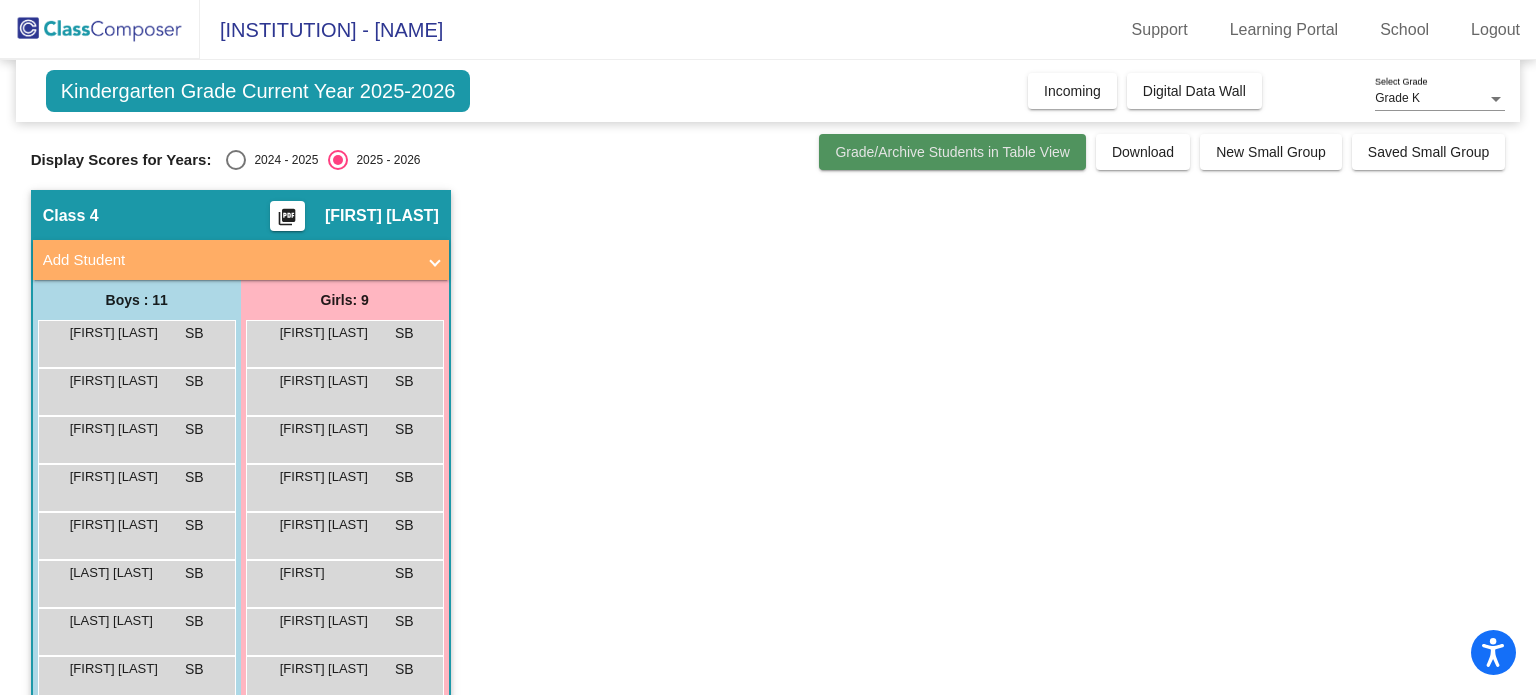 click on "Grade/Archive Students in Table View" 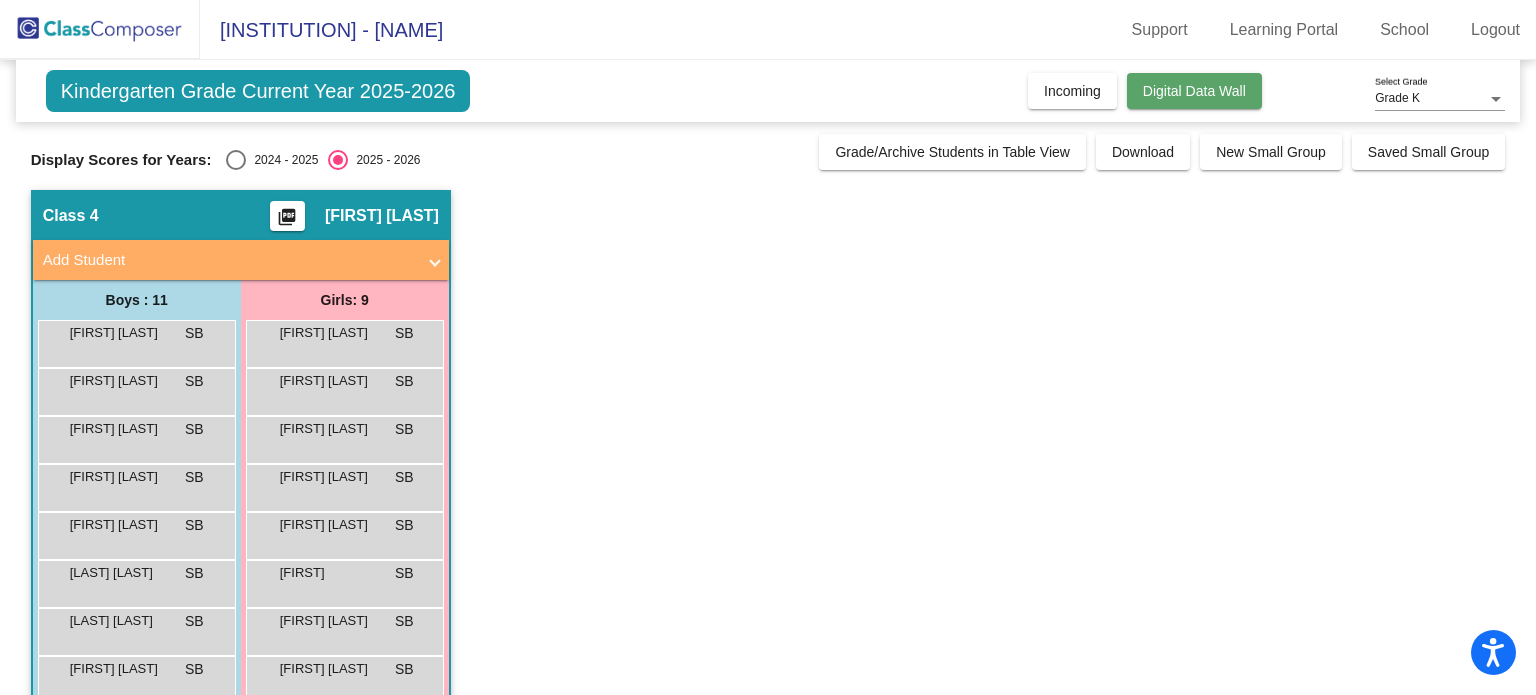 click on "Digital Data Wall" 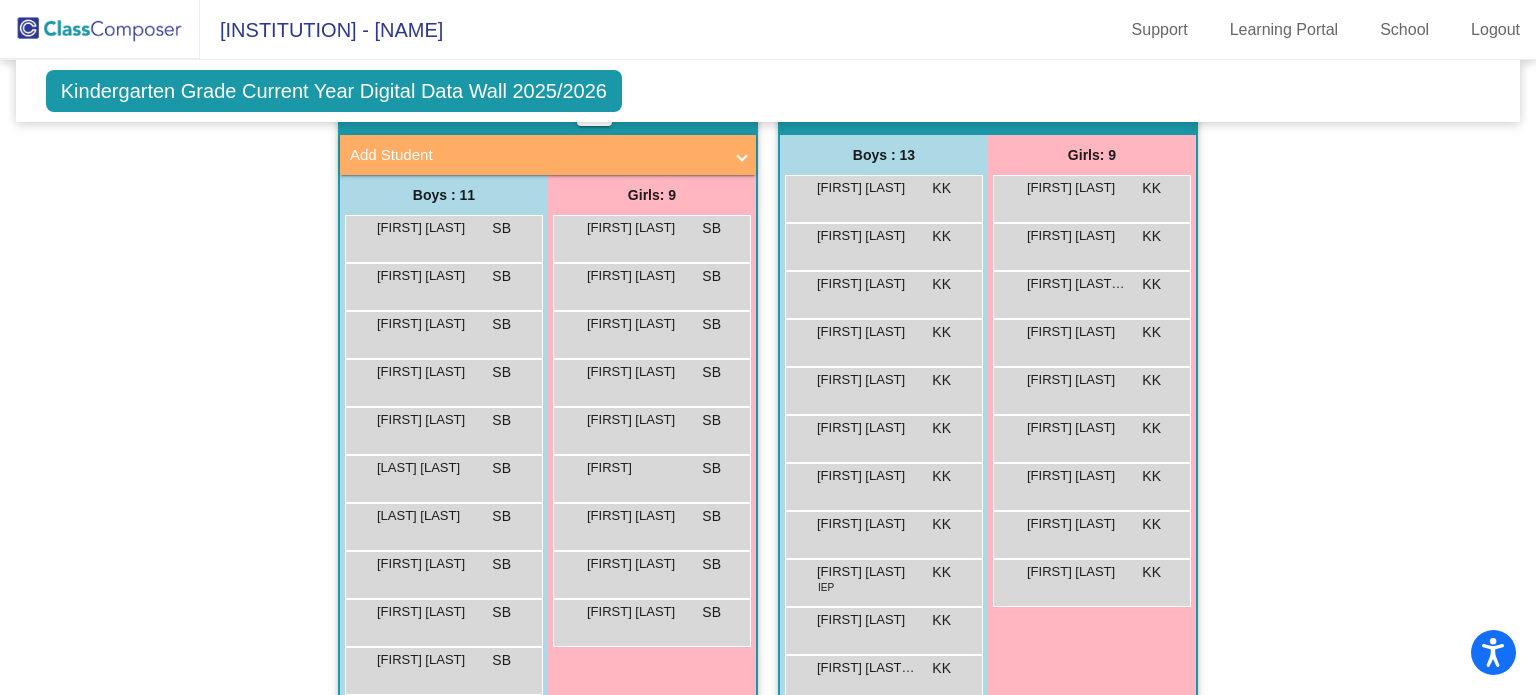 scroll, scrollTop: 1288, scrollLeft: 0, axis: vertical 